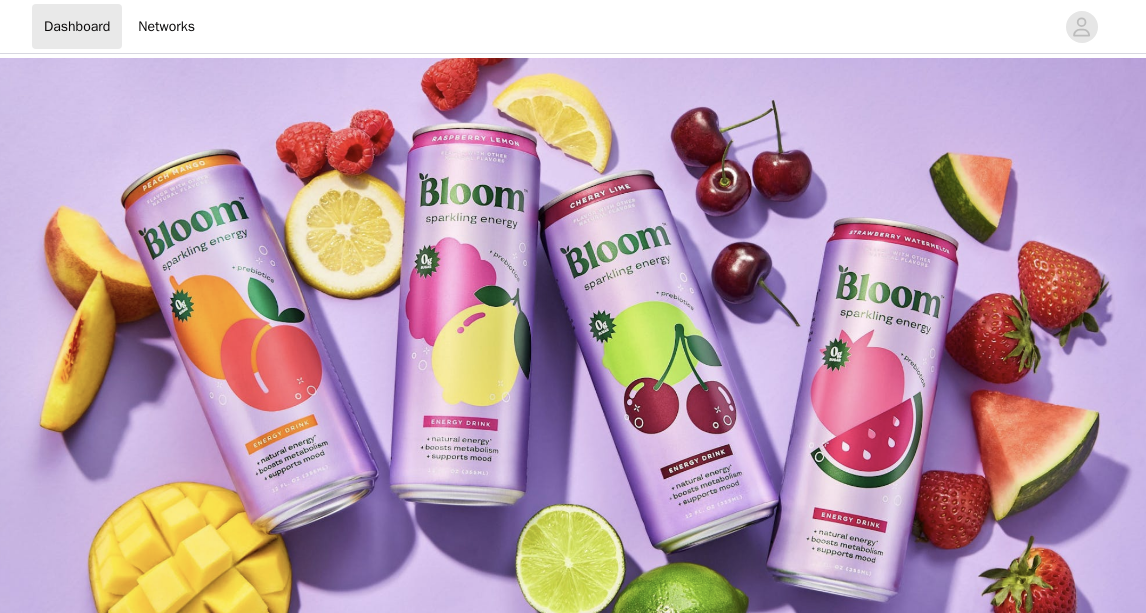 scroll, scrollTop: 0, scrollLeft: 0, axis: both 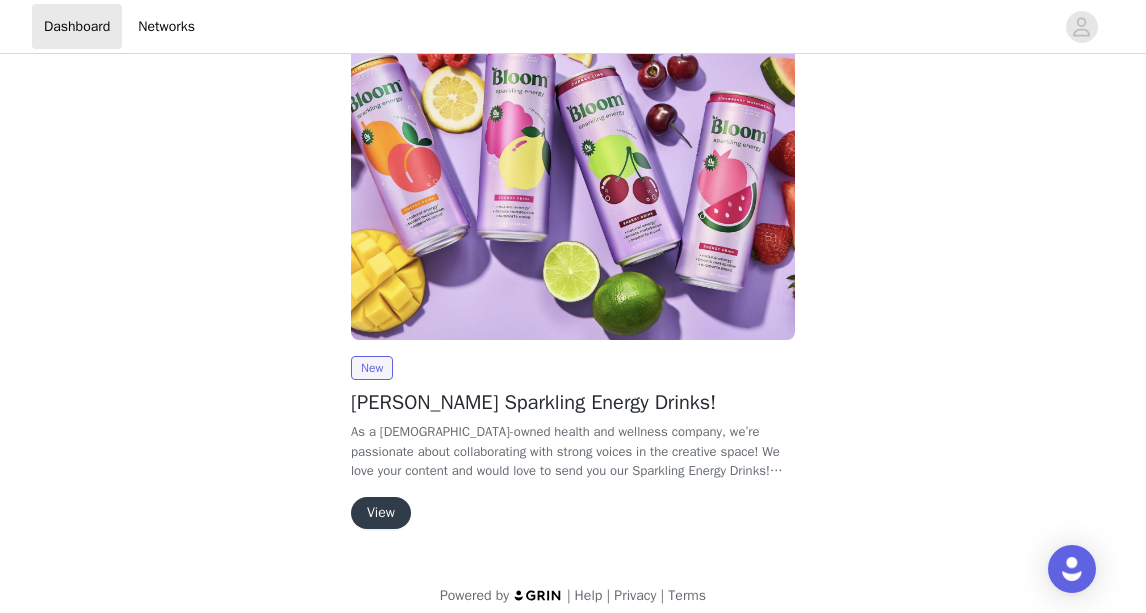 click on "View" at bounding box center (381, 513) 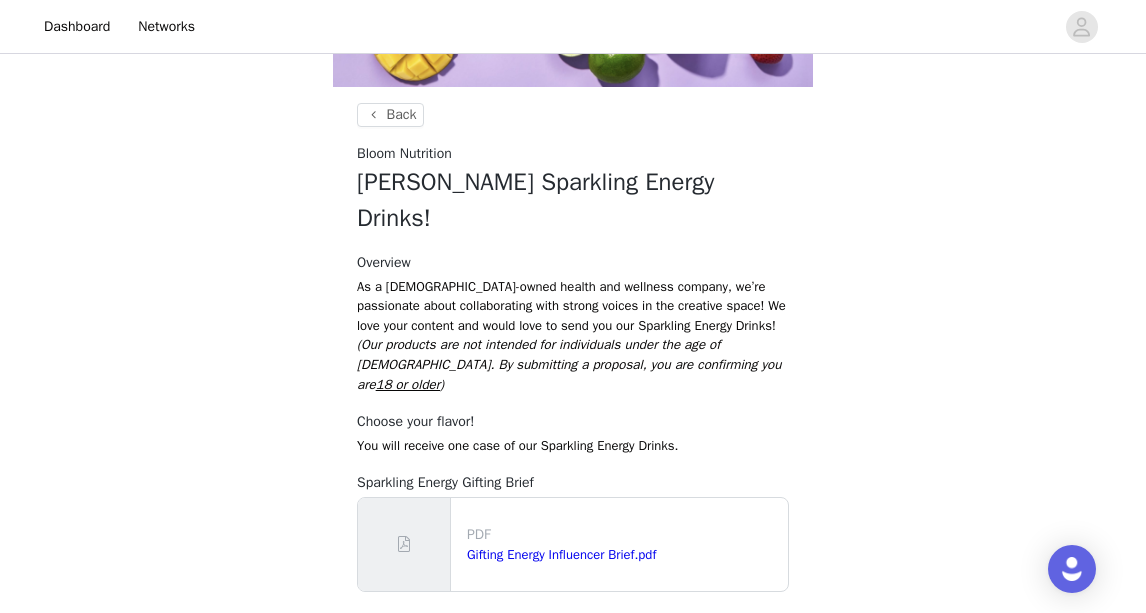 scroll, scrollTop: 296, scrollLeft: 0, axis: vertical 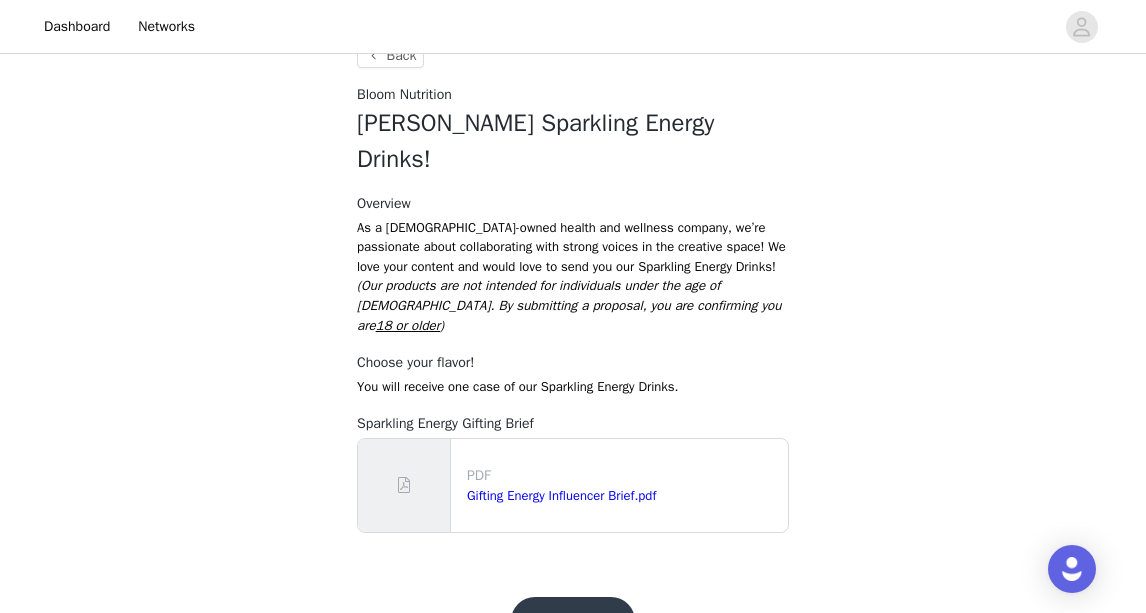 click on "Get Started!" at bounding box center [573, 621] 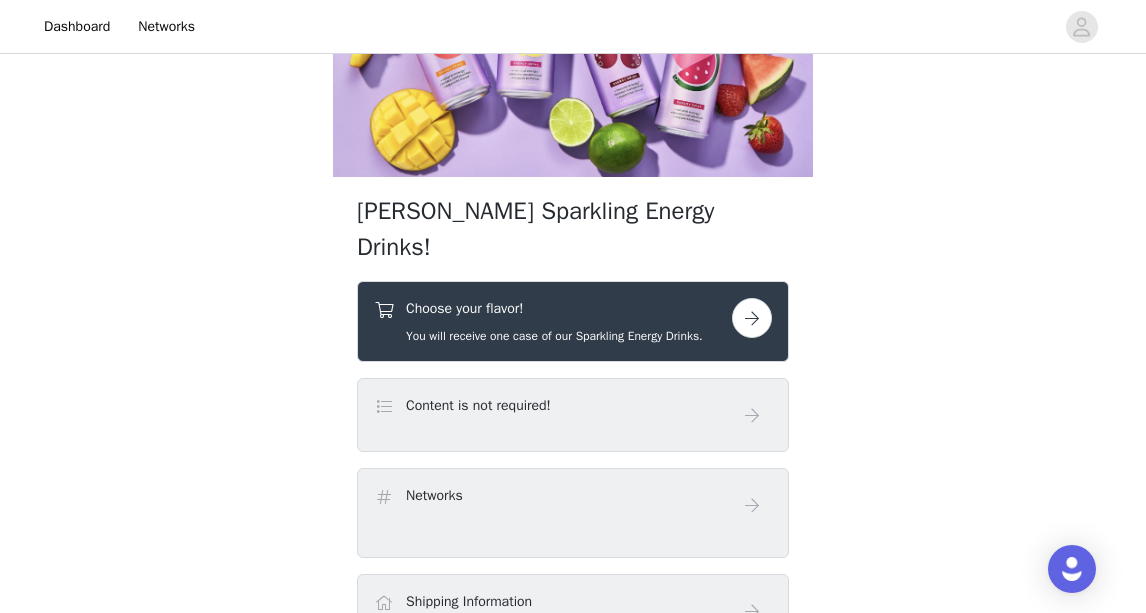 scroll, scrollTop: 149, scrollLeft: 0, axis: vertical 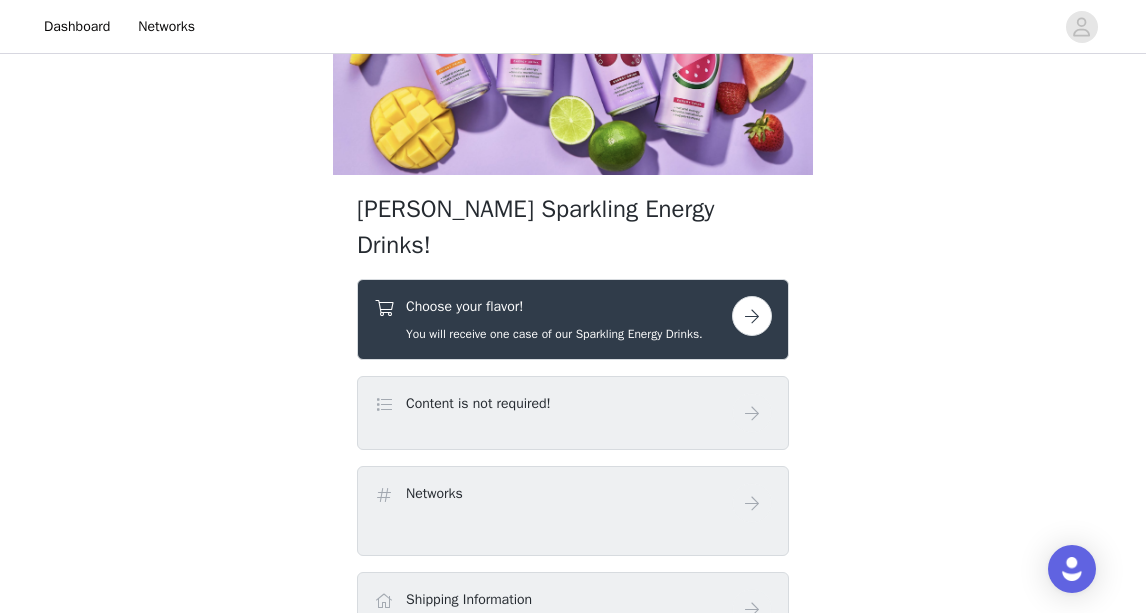 click at bounding box center (752, 316) 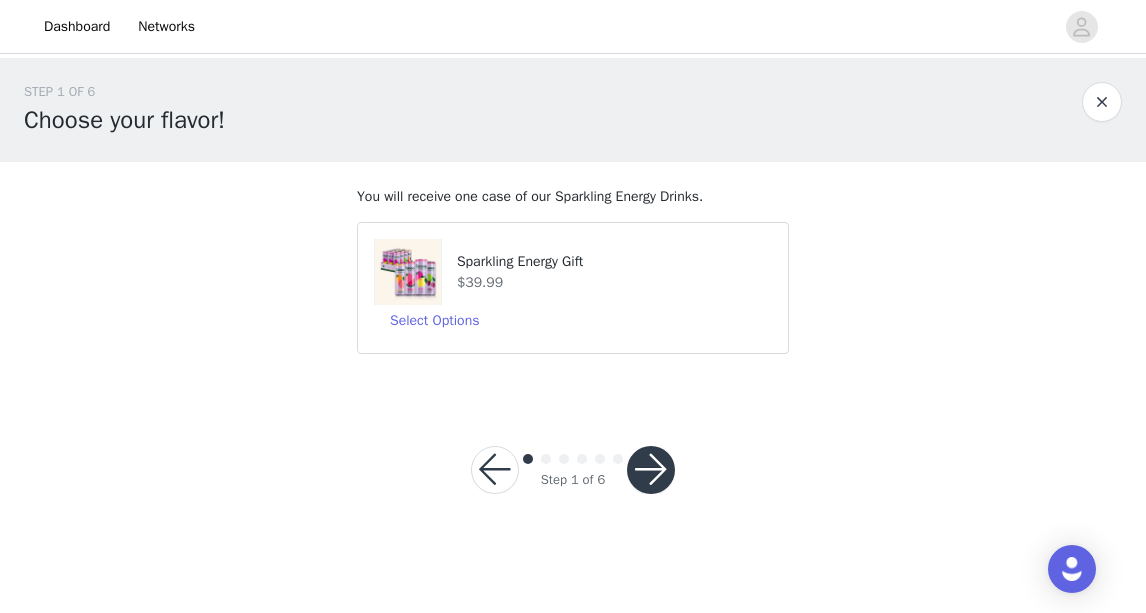 scroll, scrollTop: 0, scrollLeft: 0, axis: both 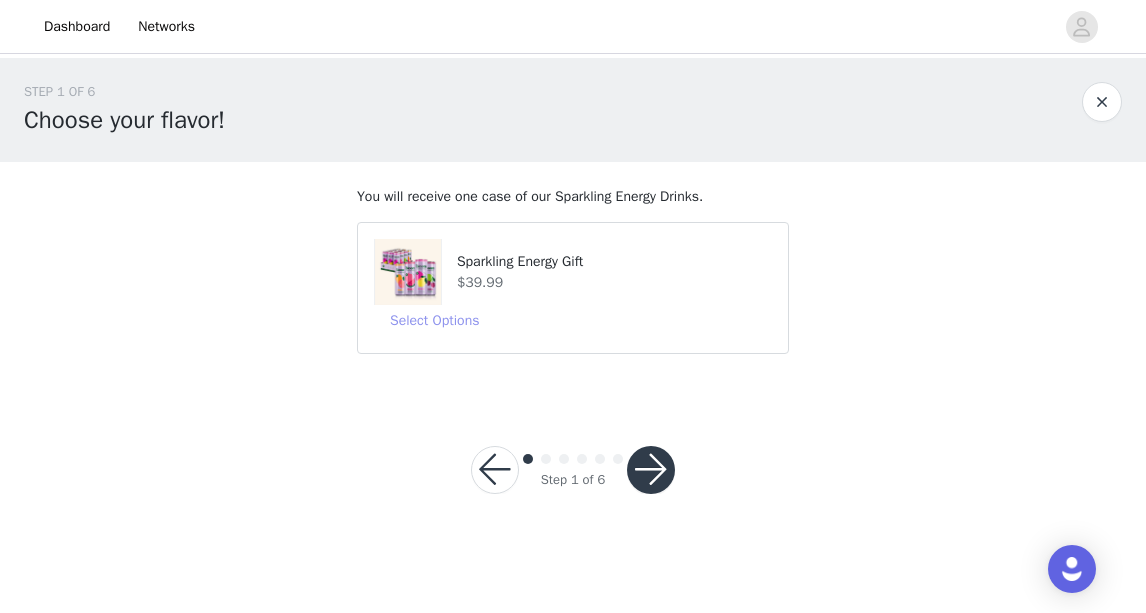 click on "Select Options" at bounding box center [434, 321] 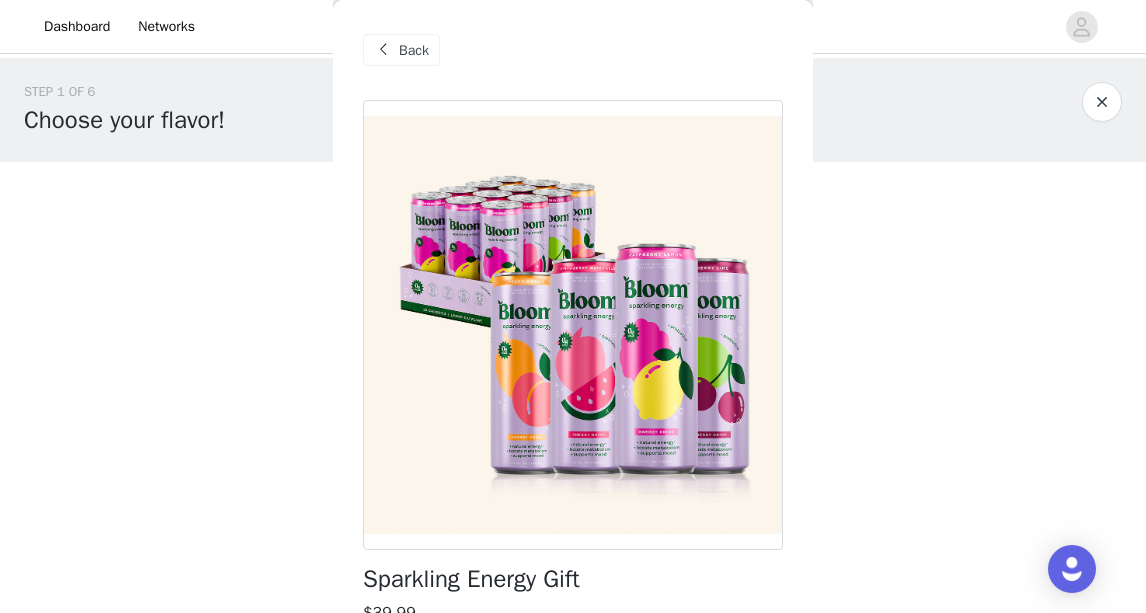 scroll, scrollTop: 173, scrollLeft: 0, axis: vertical 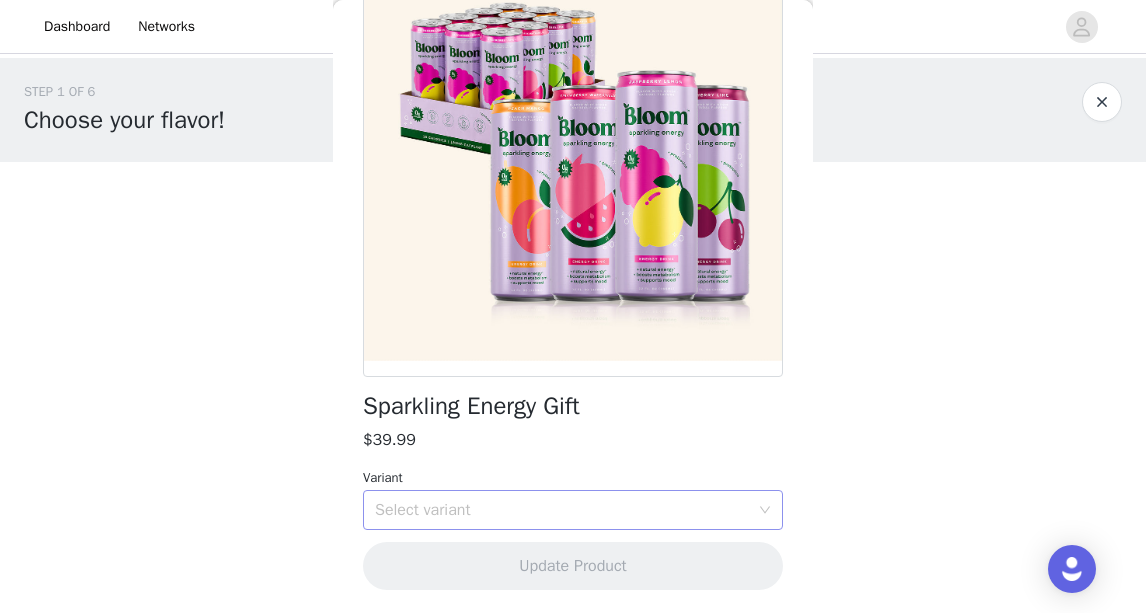click on "Select variant" at bounding box center (562, 510) 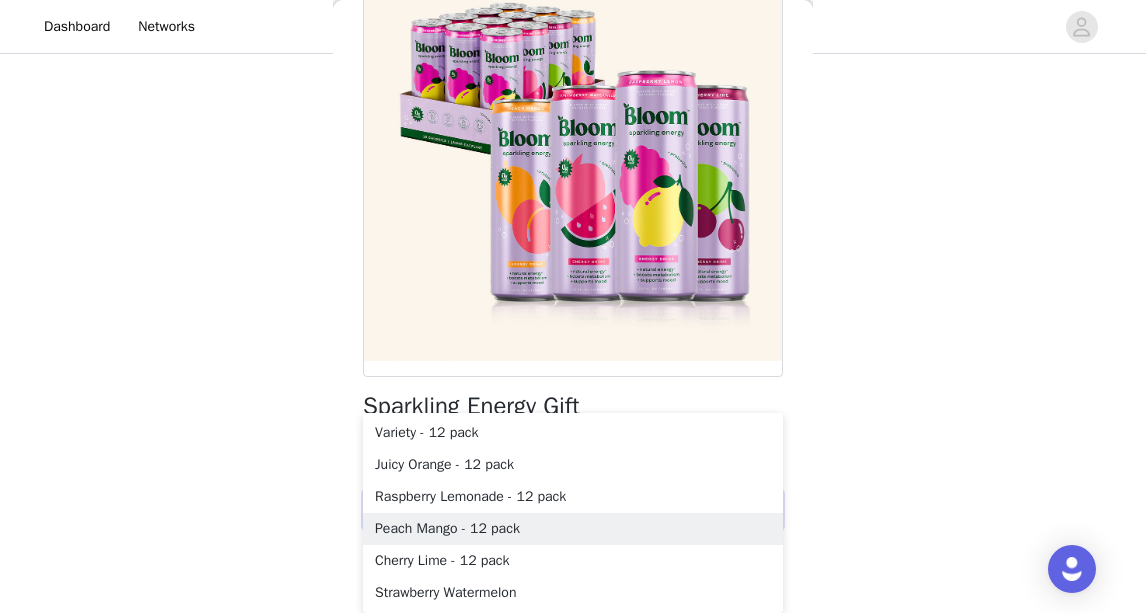 scroll, scrollTop: 115, scrollLeft: 0, axis: vertical 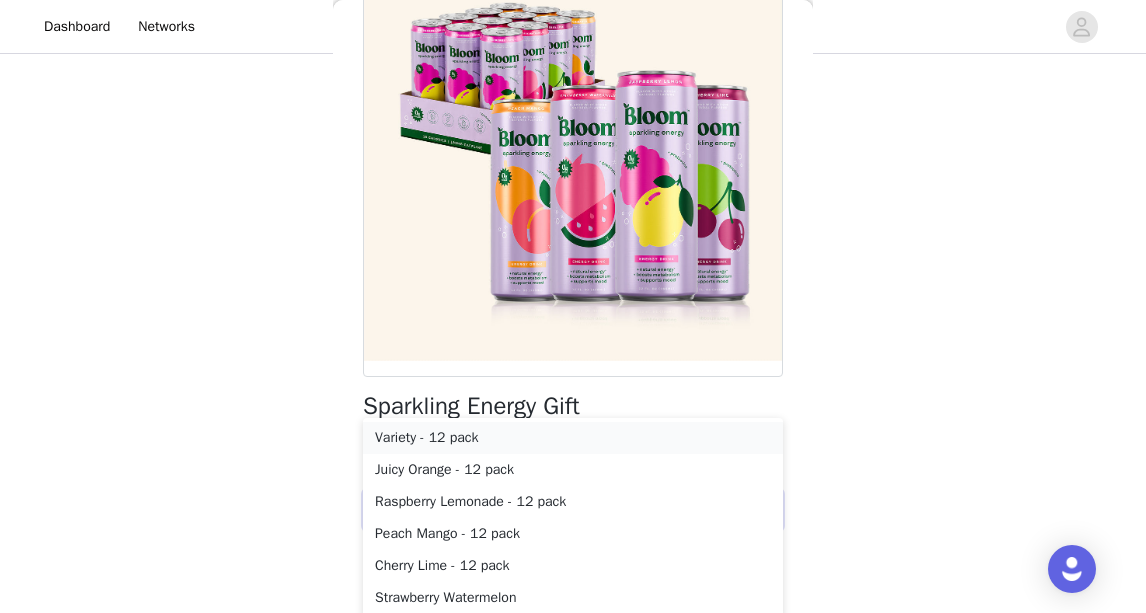 click on "Variety - 12 pack" at bounding box center (573, 438) 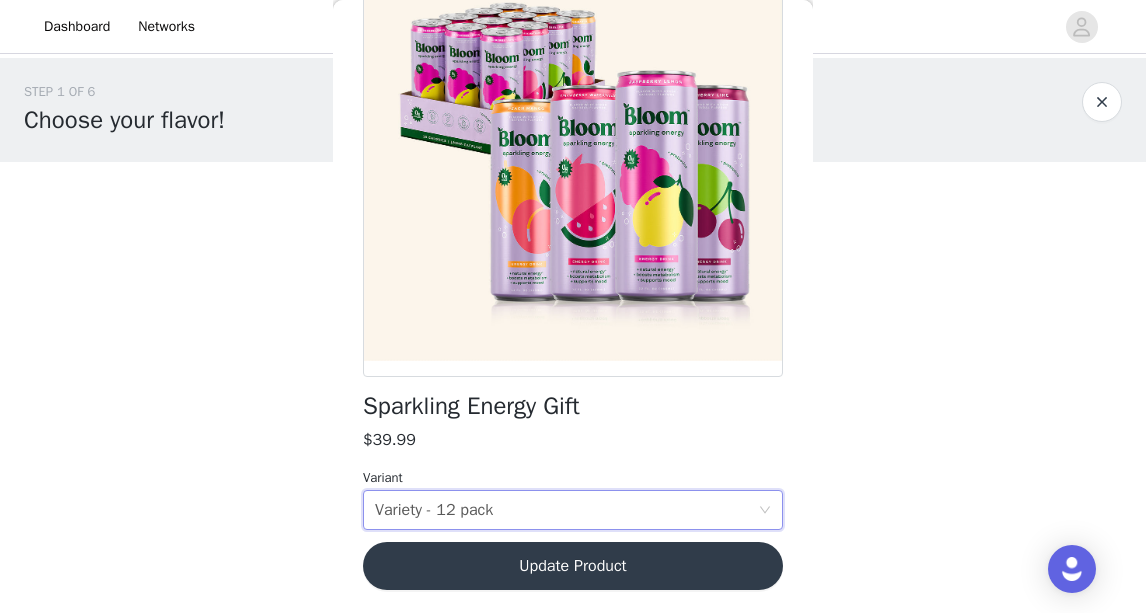 scroll, scrollTop: 0, scrollLeft: 0, axis: both 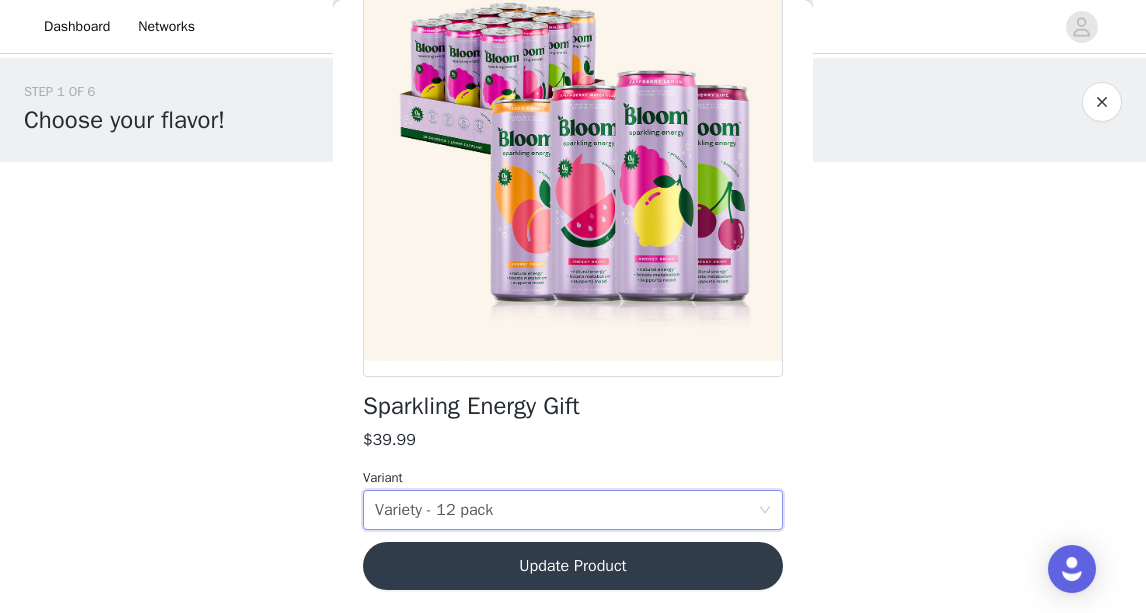 click on "Update Product" at bounding box center [573, 566] 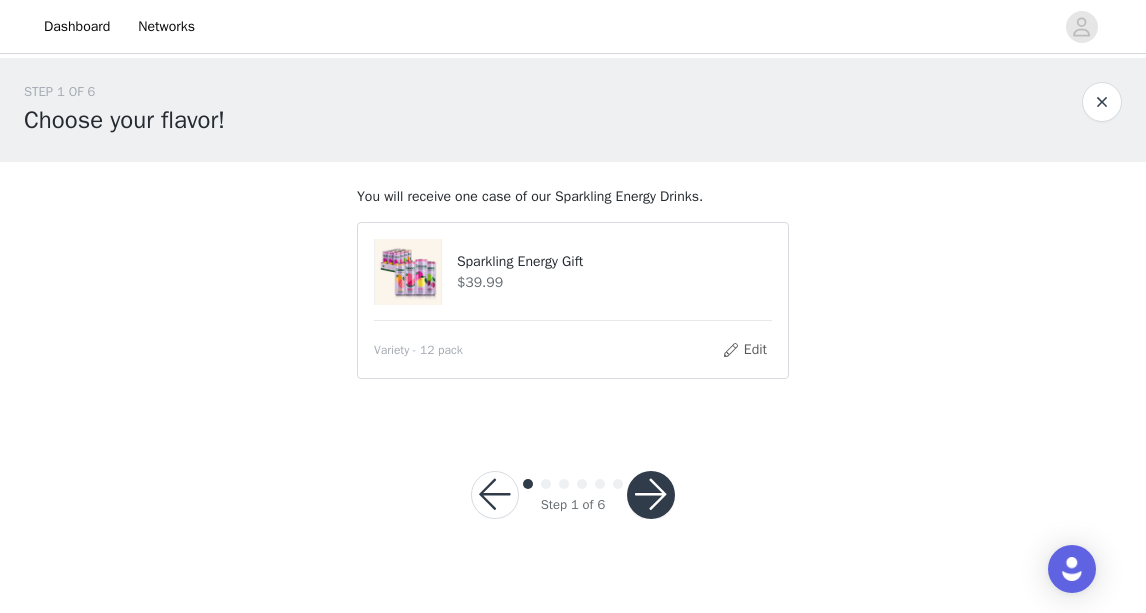 click at bounding box center [651, 495] 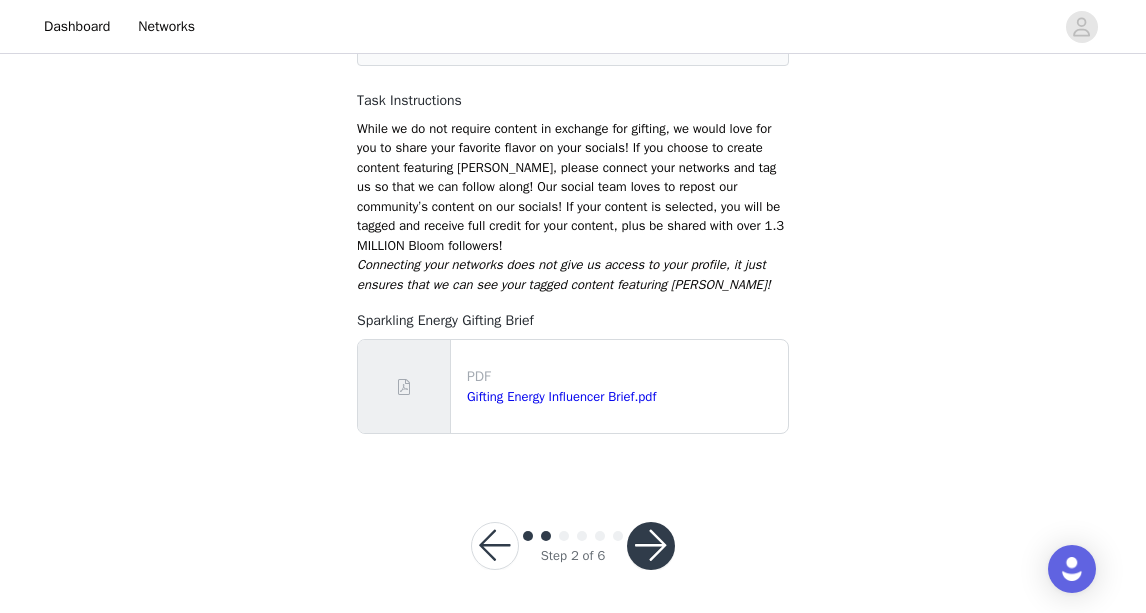 scroll, scrollTop: 230, scrollLeft: 0, axis: vertical 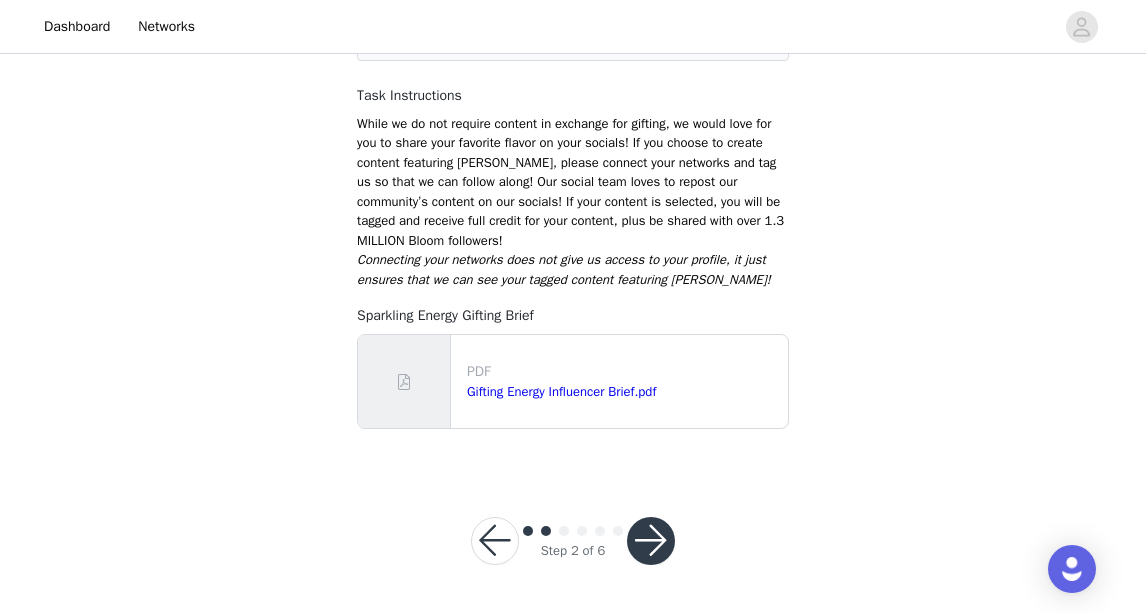 click at bounding box center (651, 541) 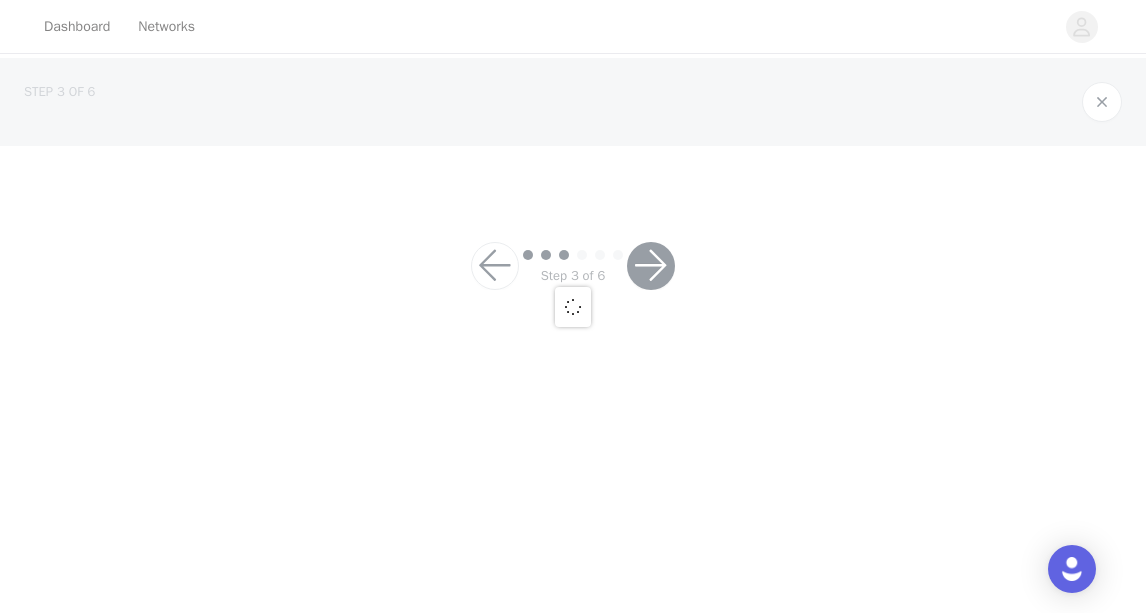 scroll, scrollTop: 0, scrollLeft: 0, axis: both 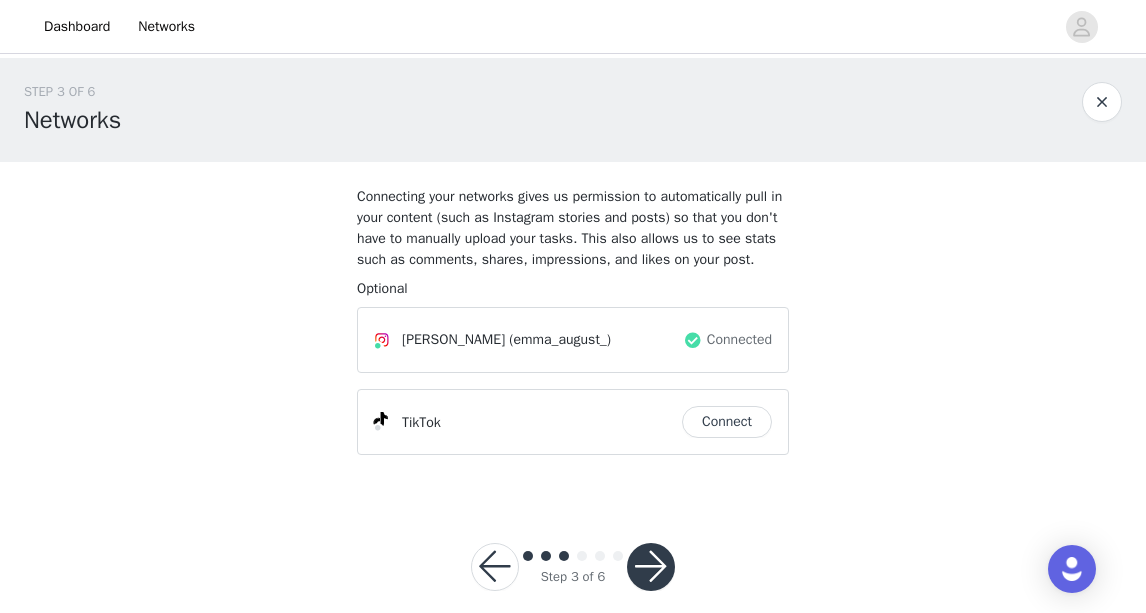 click on "Connect" at bounding box center (727, 422) 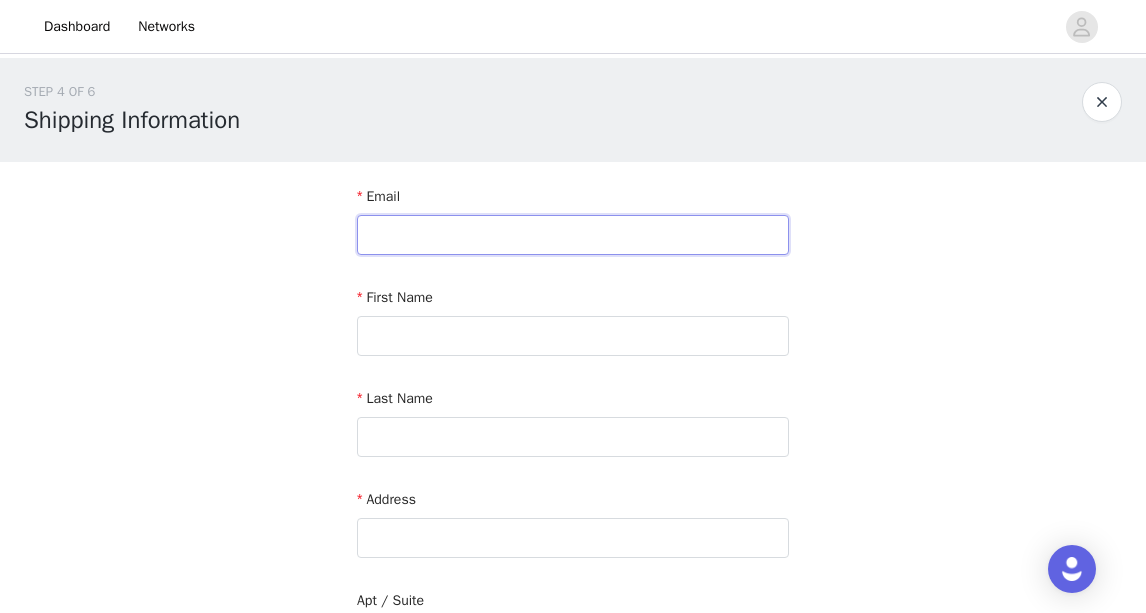 click at bounding box center [573, 235] 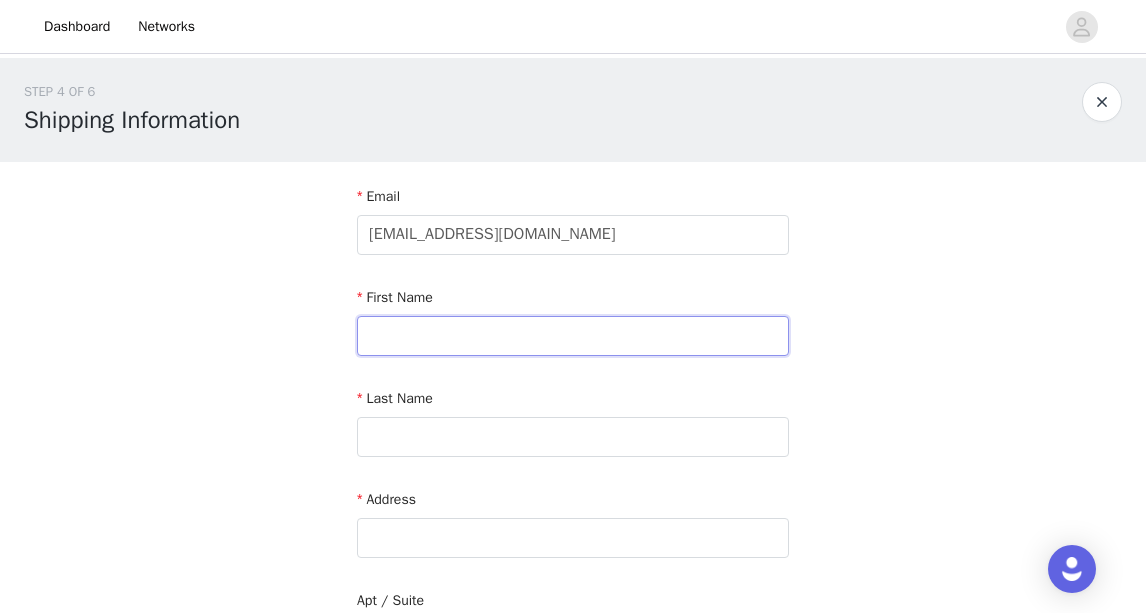 type on "[PERSON_NAME]" 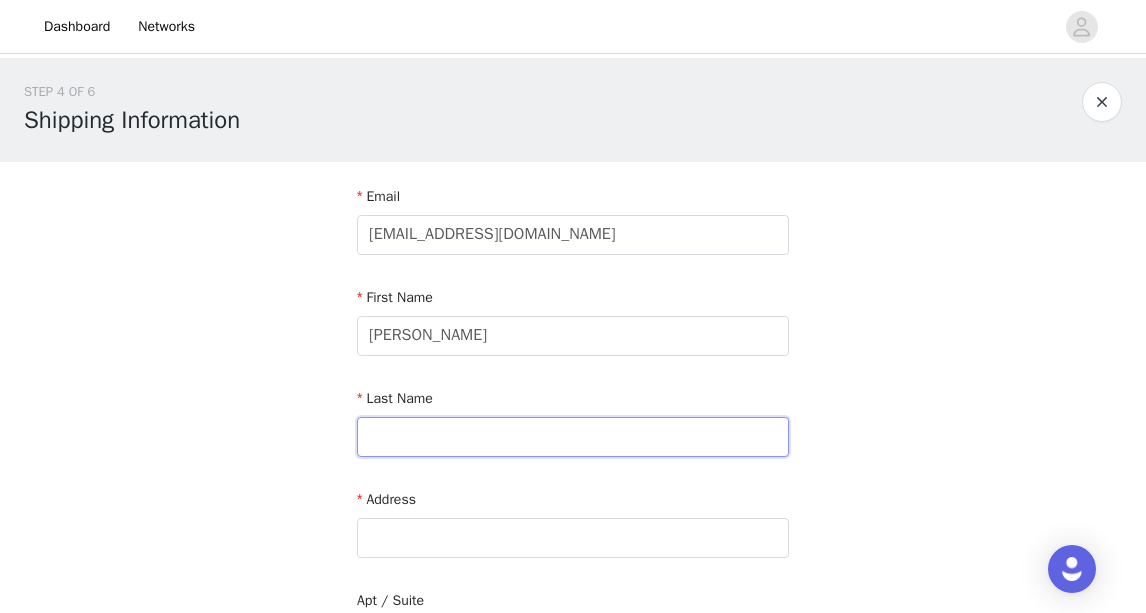 type on "[PERSON_NAME]" 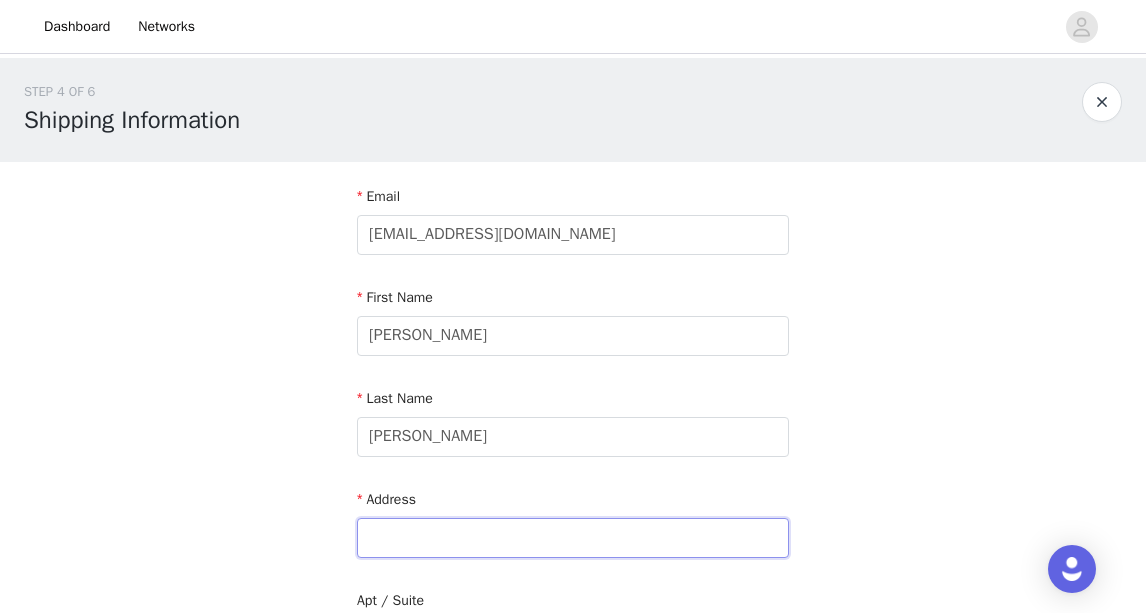 type on "[STREET_ADDRESS][PERSON_NAME]" 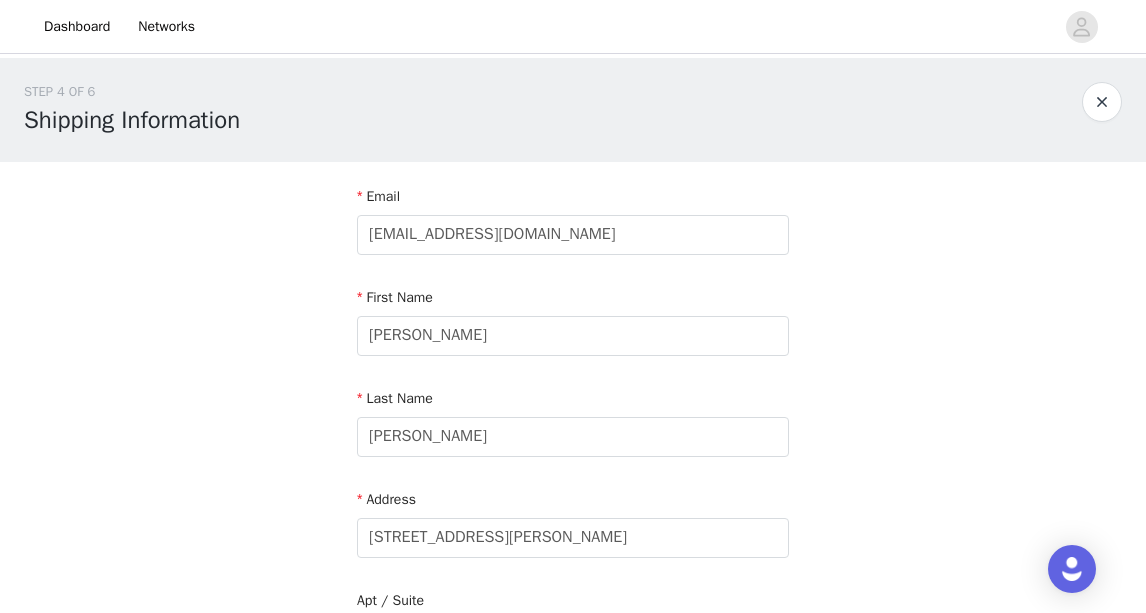 type on "Wilmington" 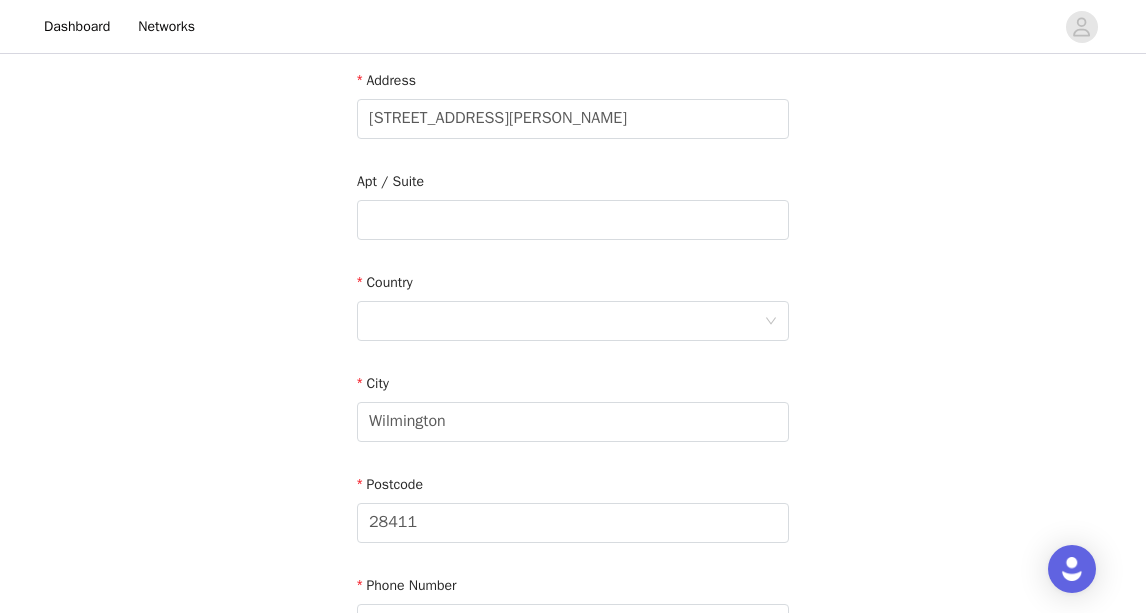 scroll, scrollTop: 425, scrollLeft: 0, axis: vertical 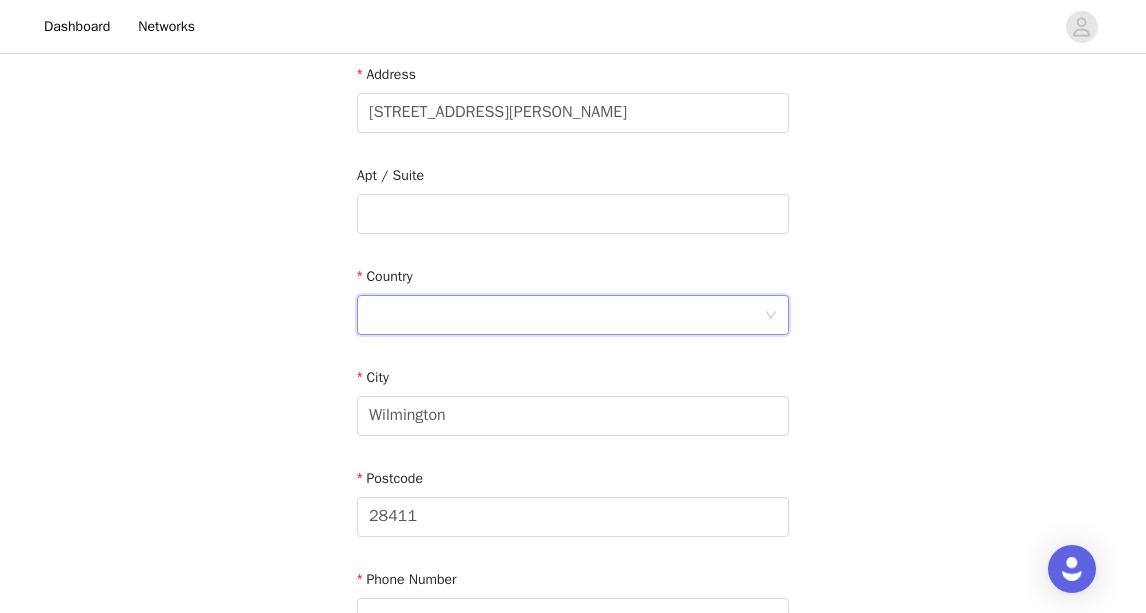 click at bounding box center [566, 315] 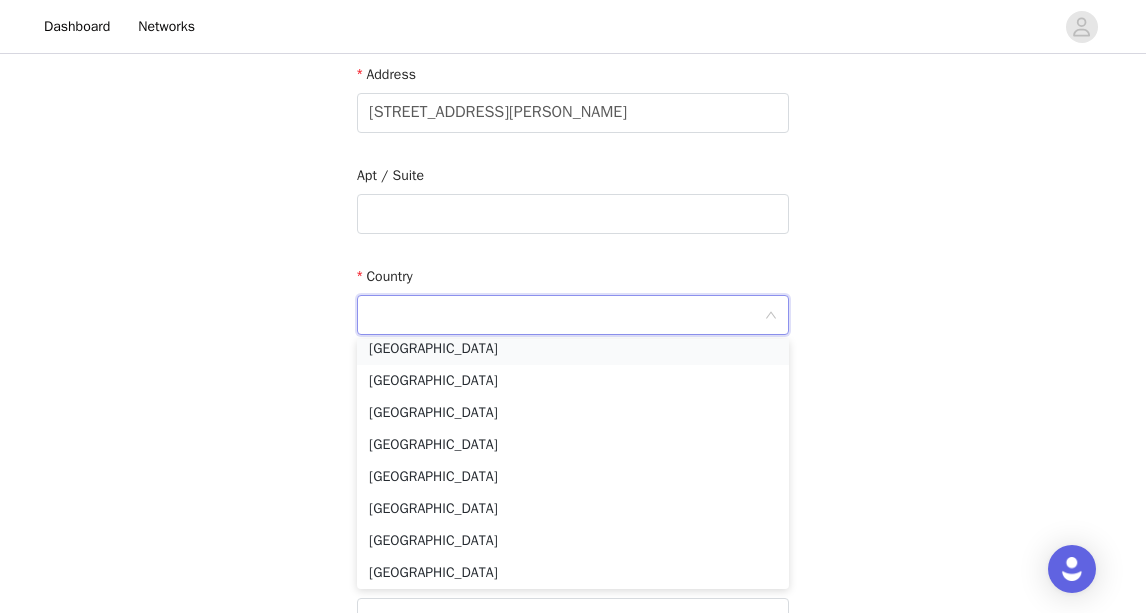 scroll, scrollTop: 4, scrollLeft: 0, axis: vertical 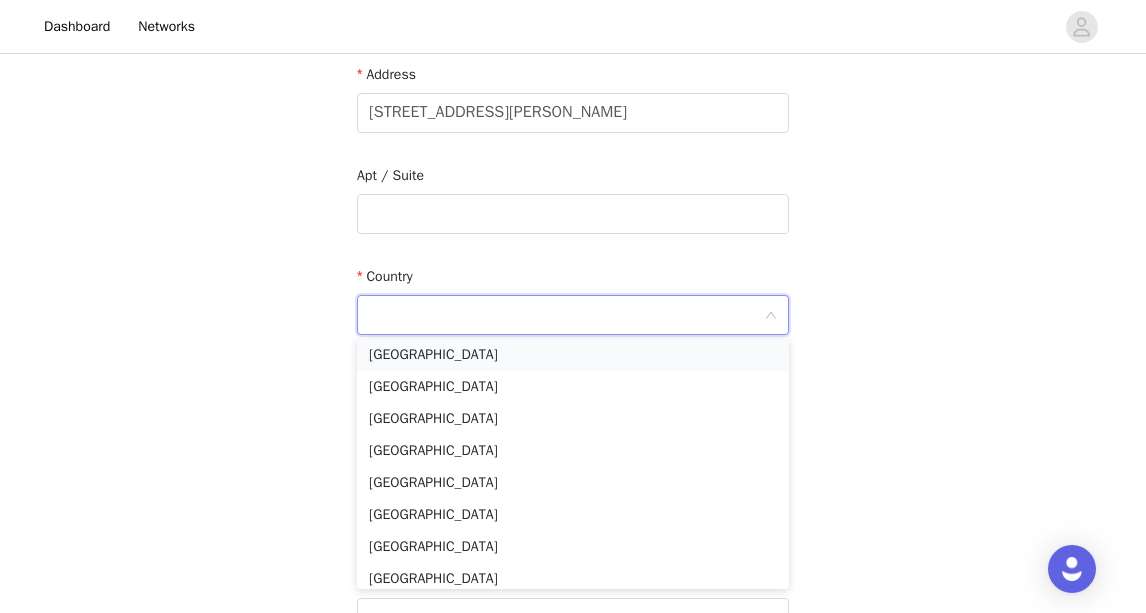 click on "[GEOGRAPHIC_DATA]" at bounding box center [573, 355] 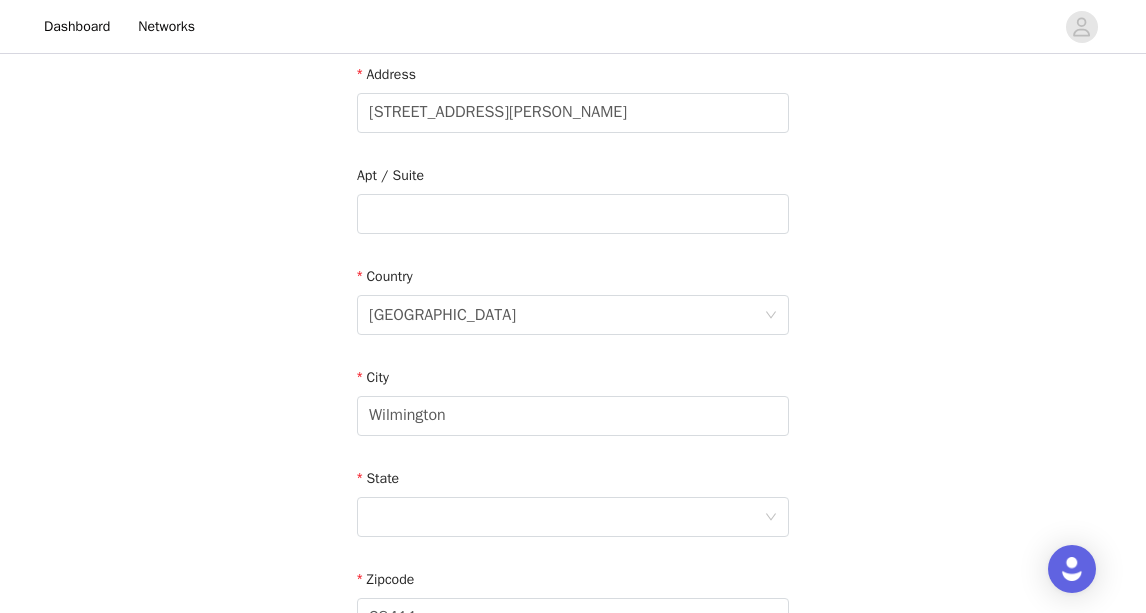 click on "STEP 4 OF 6
Shipping Information
Email [EMAIL_ADDRESS][DOMAIN_NAME]   First Name [PERSON_NAME]   Last Name [PERSON_NAME]   Address [STREET_ADDRESS][PERSON_NAME]   Phone Number" at bounding box center [573, 214] 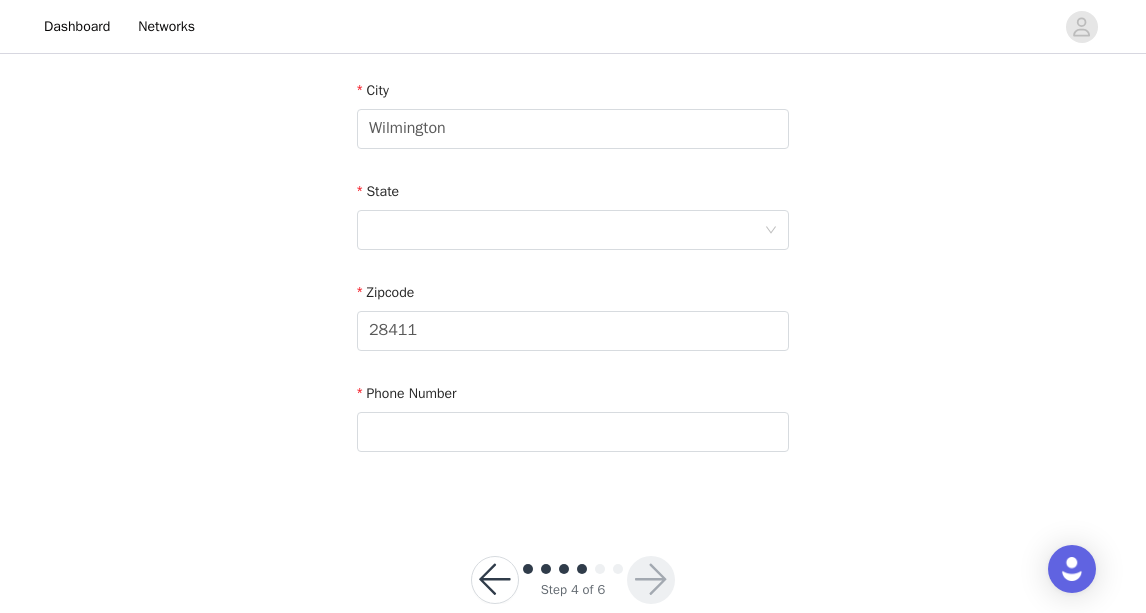 scroll, scrollTop: 750, scrollLeft: 0, axis: vertical 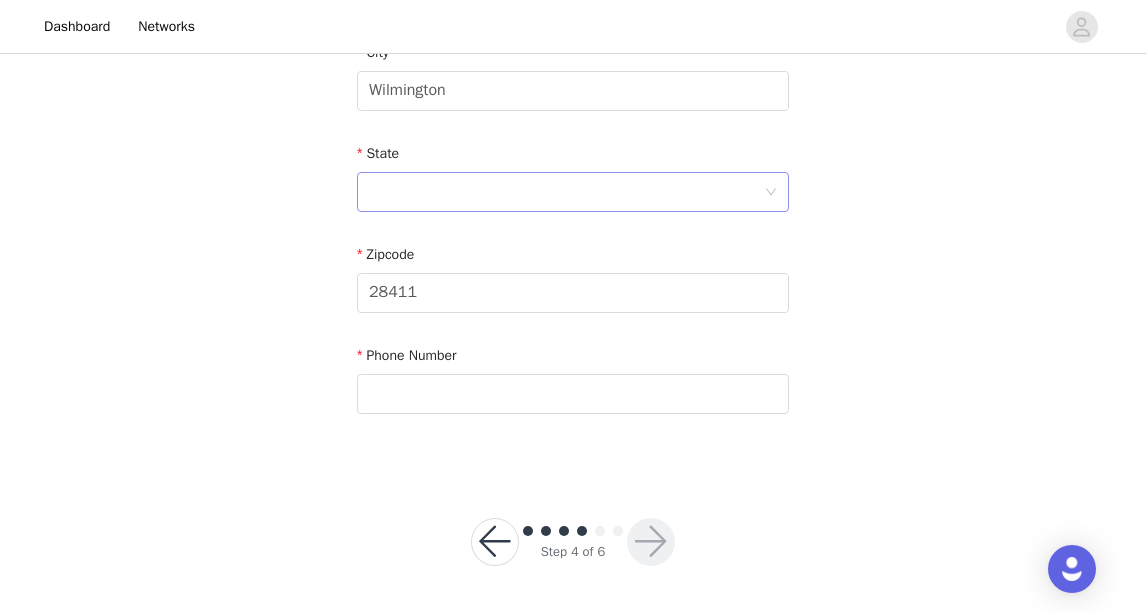 click at bounding box center [566, 192] 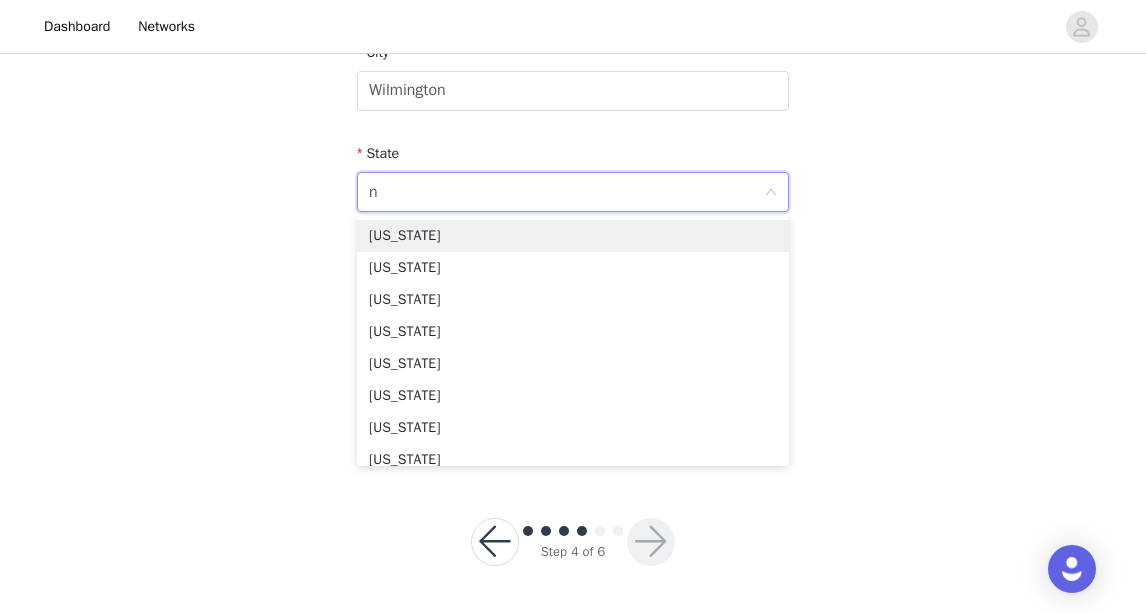 type on "no" 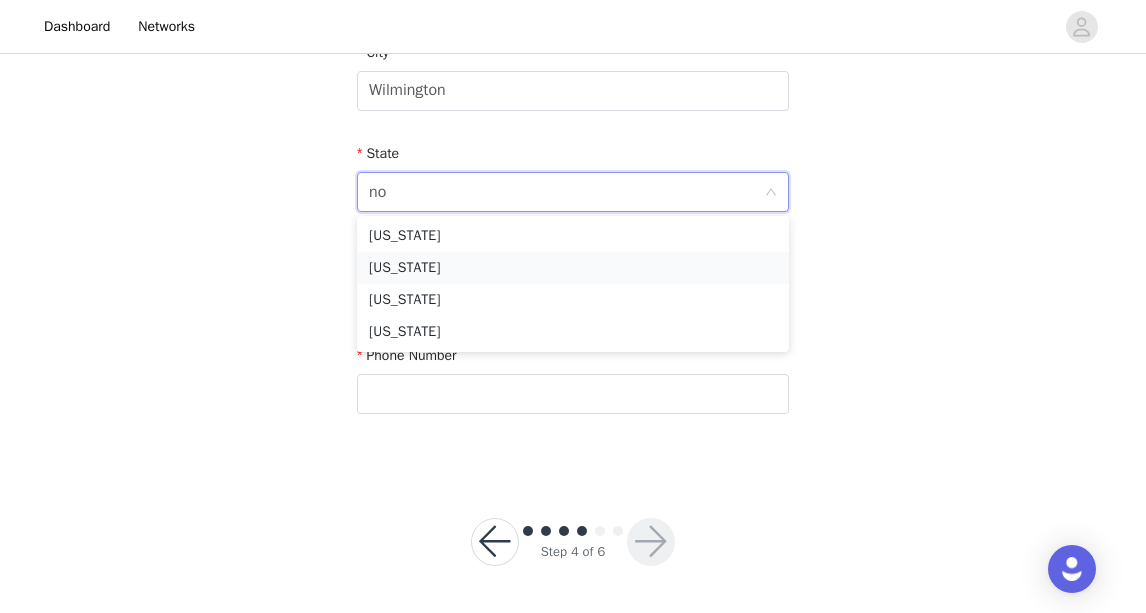 click on "[US_STATE]" at bounding box center (573, 268) 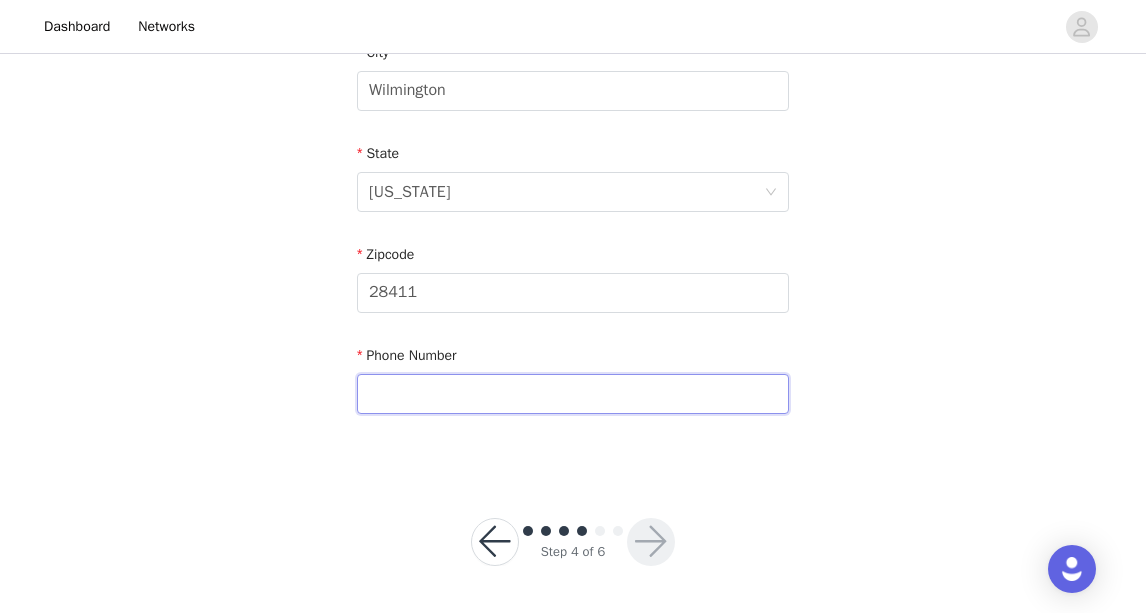 click at bounding box center (573, 394) 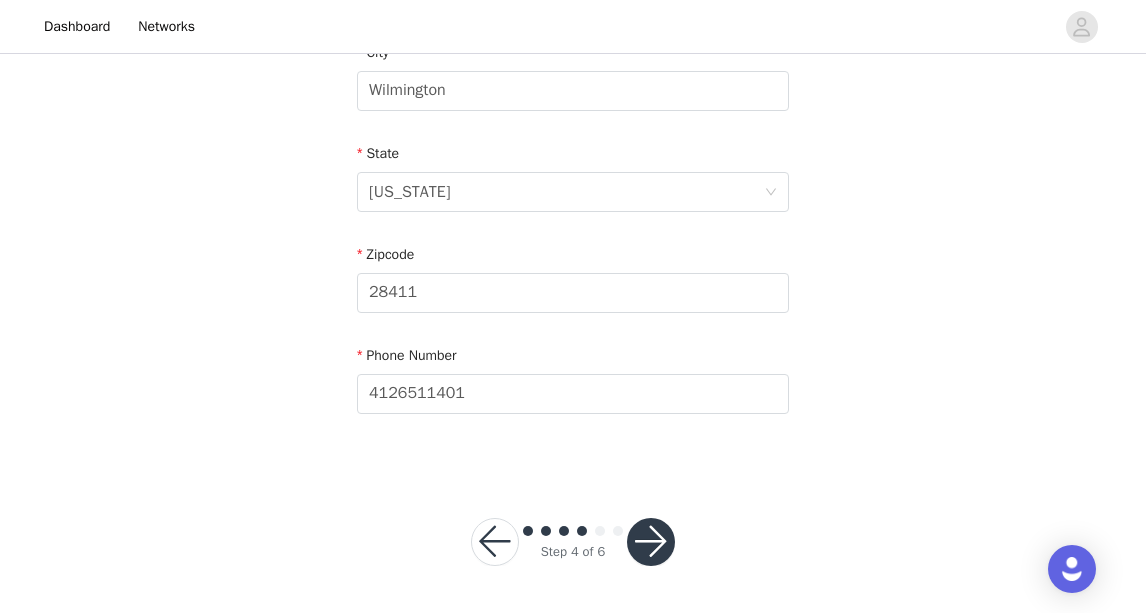 click at bounding box center (651, 542) 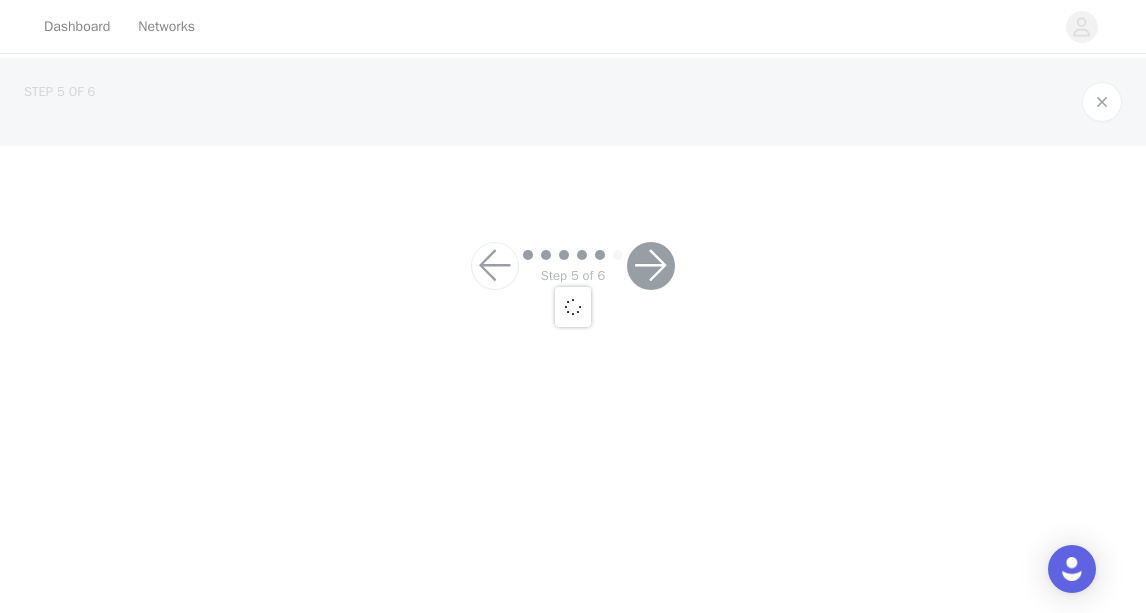 scroll, scrollTop: 0, scrollLeft: 0, axis: both 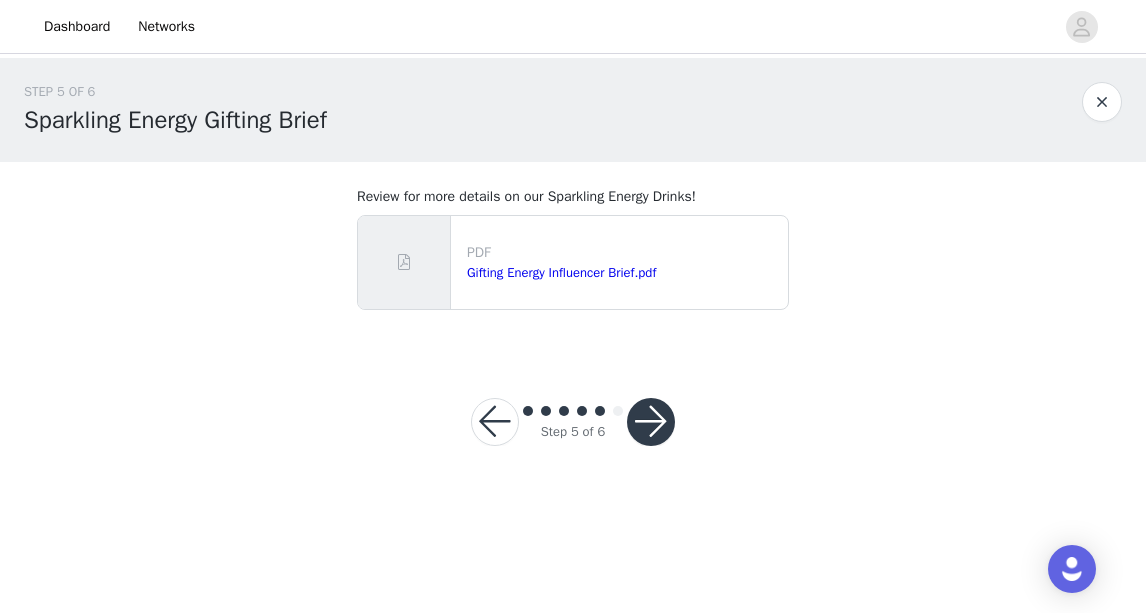 click at bounding box center (651, 422) 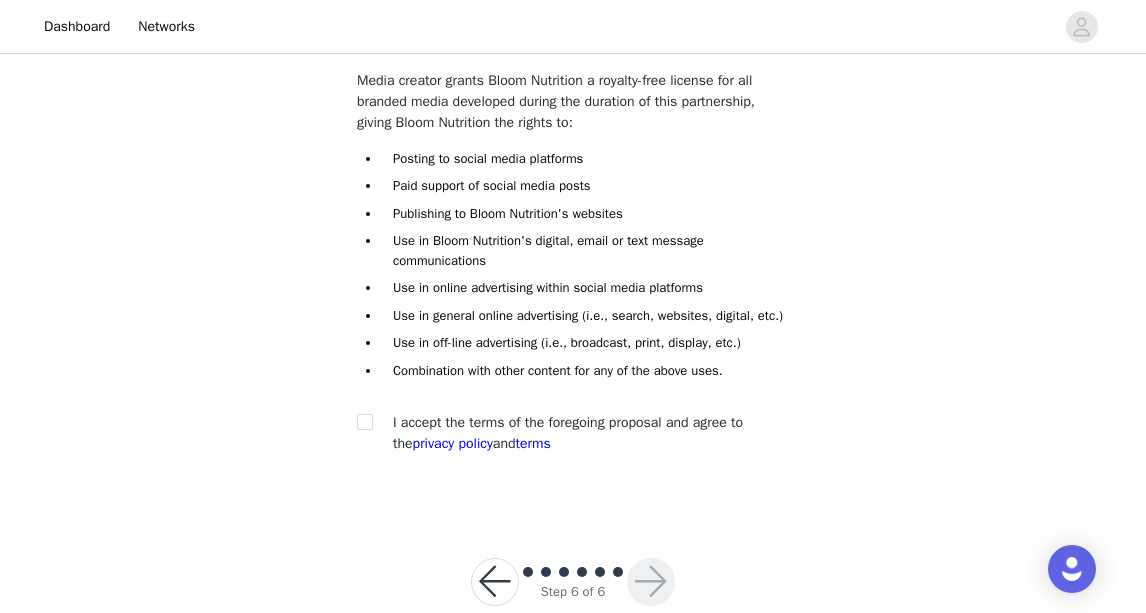 scroll, scrollTop: 221, scrollLeft: 0, axis: vertical 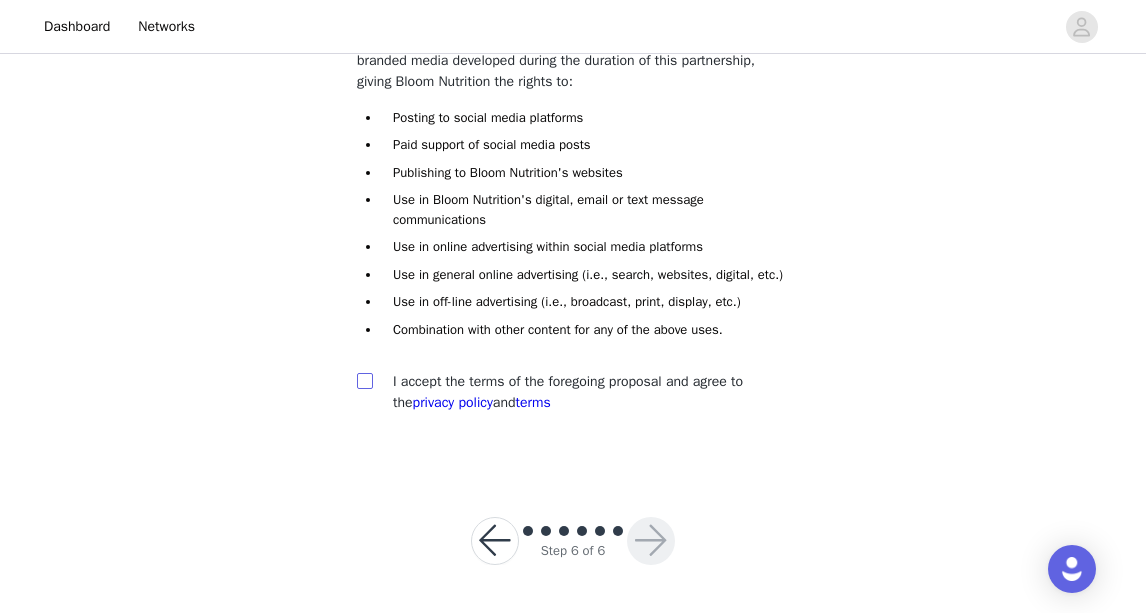 click at bounding box center [364, 380] 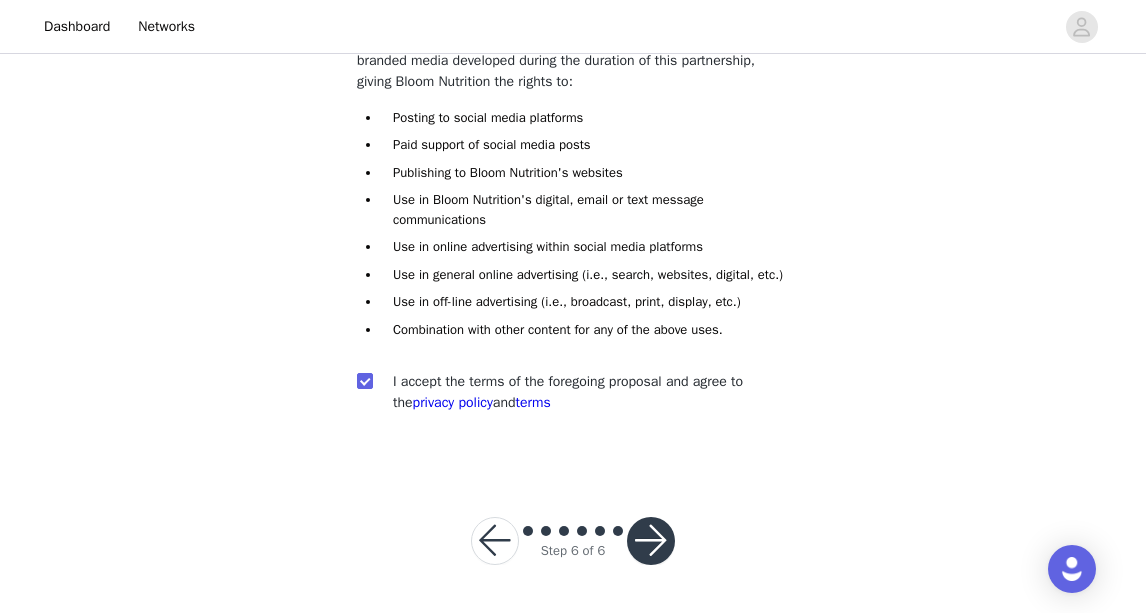 click on "Step 6 of 6" at bounding box center [573, 541] 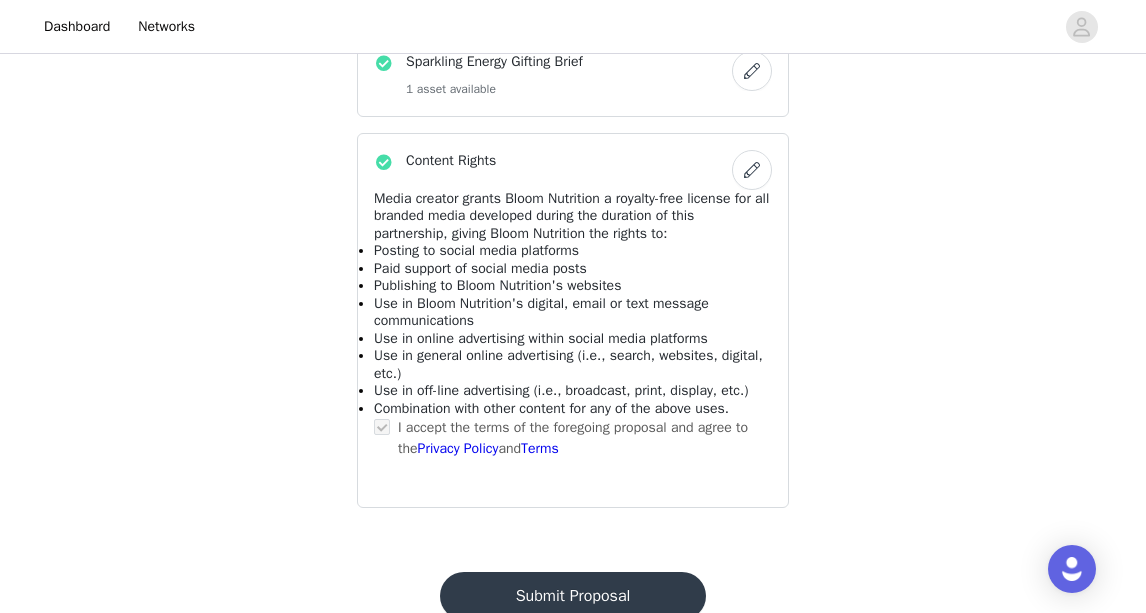 scroll, scrollTop: 1066, scrollLeft: 0, axis: vertical 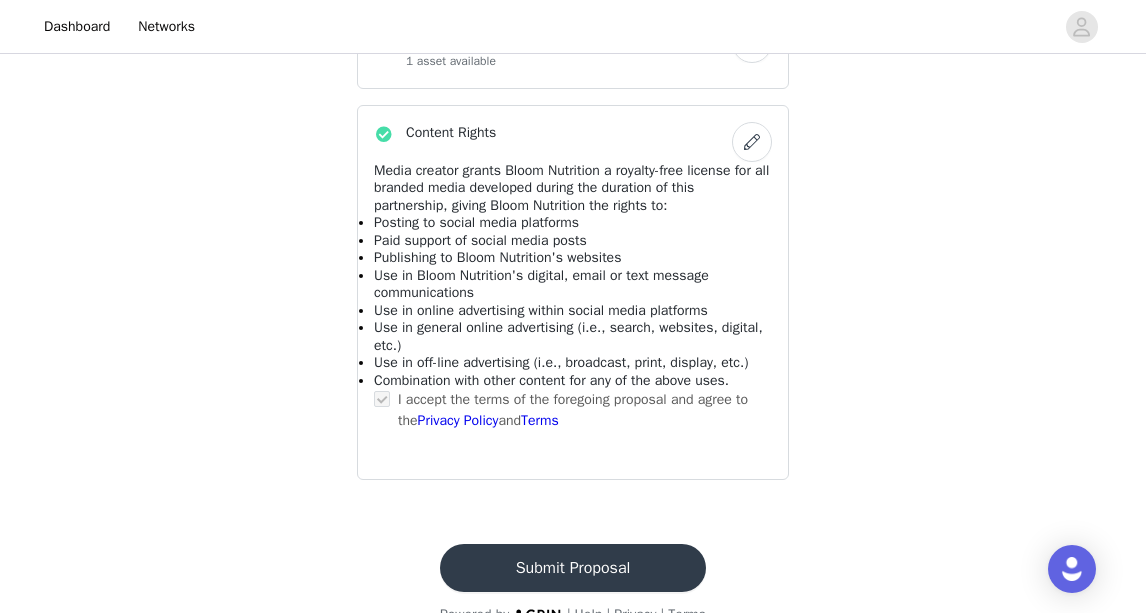 click on "Submit Proposal" at bounding box center (573, 568) 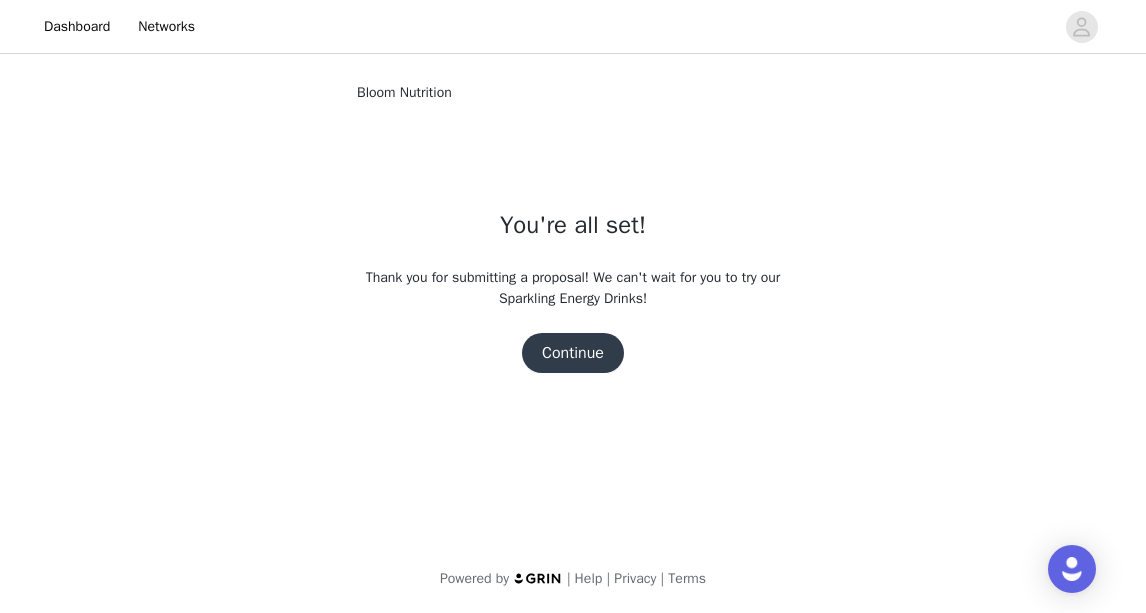 scroll, scrollTop: 0, scrollLeft: 0, axis: both 